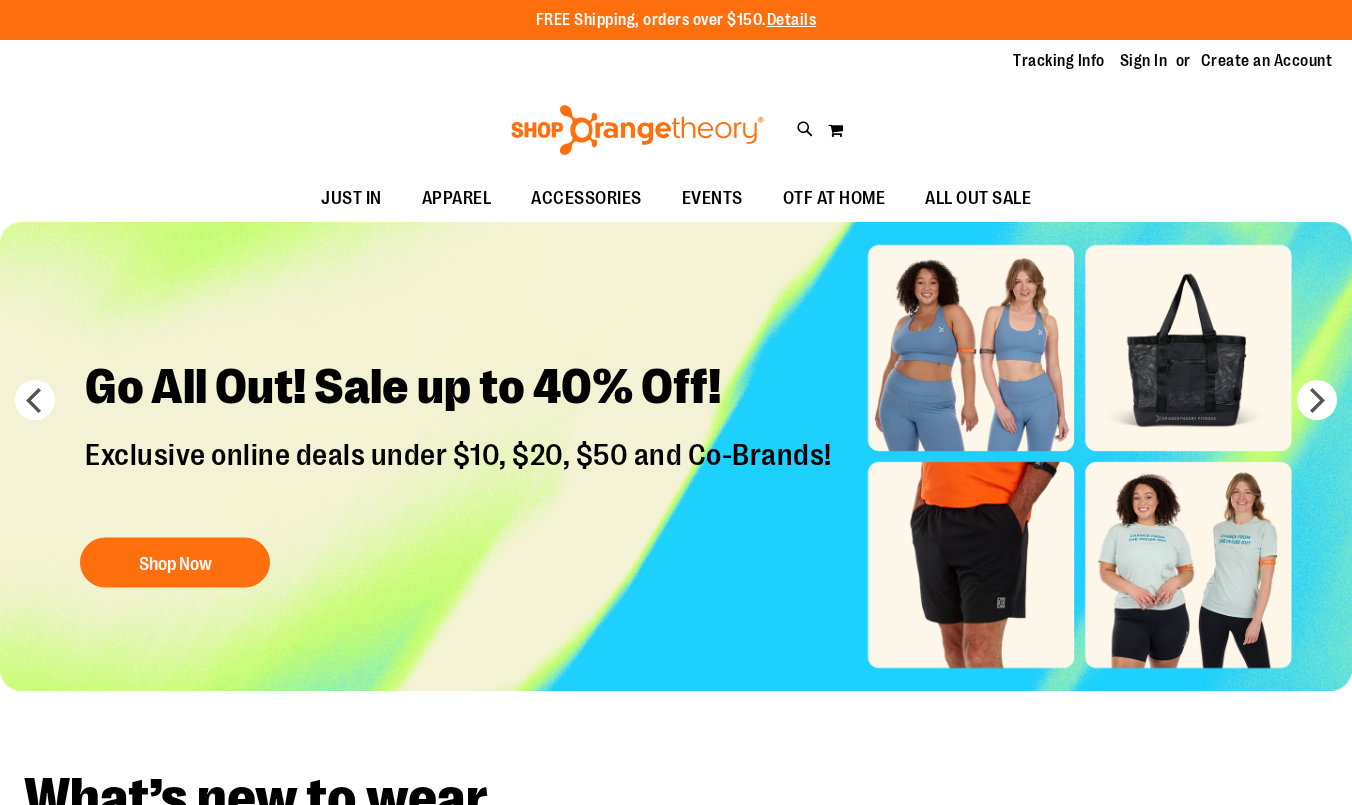 scroll, scrollTop: 0, scrollLeft: 0, axis: both 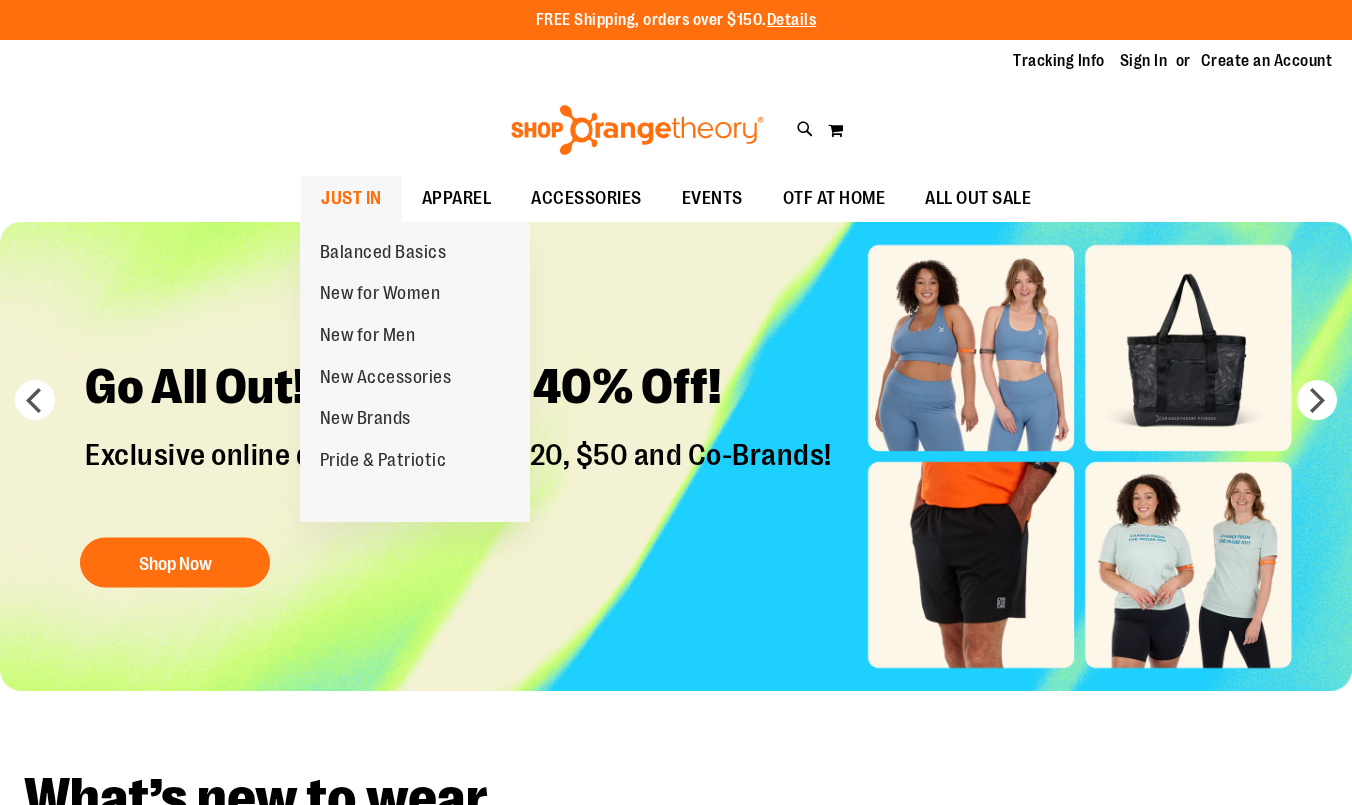 type on "**********" 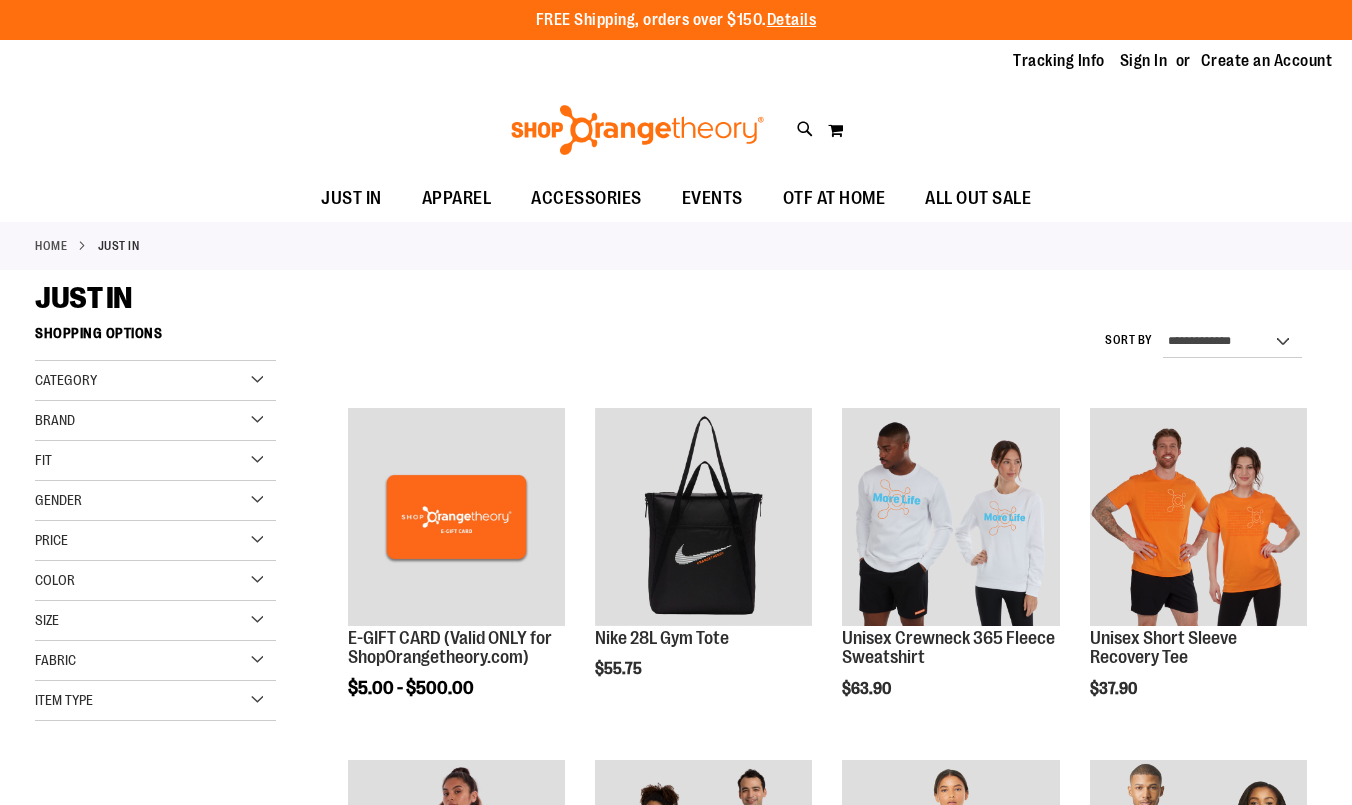 scroll, scrollTop: 0, scrollLeft: 0, axis: both 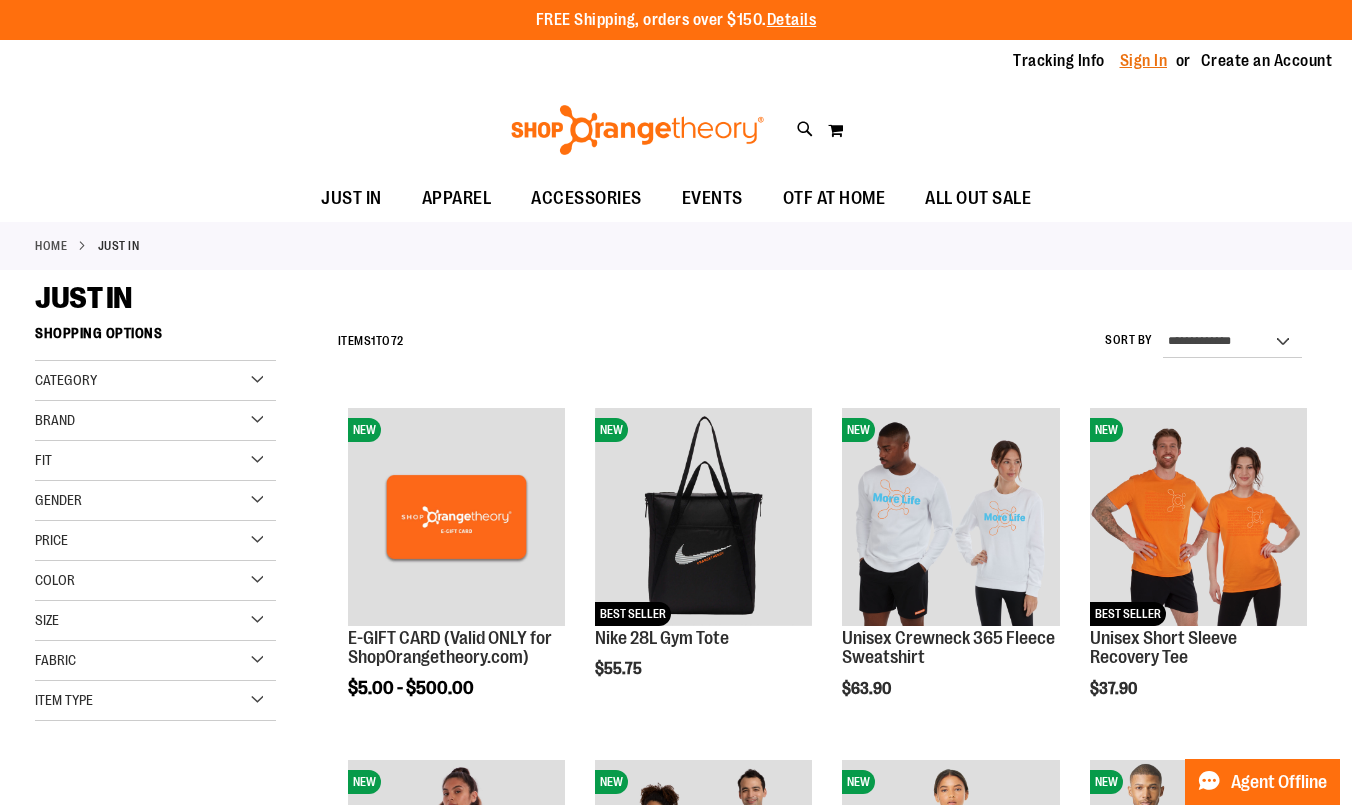type on "**********" 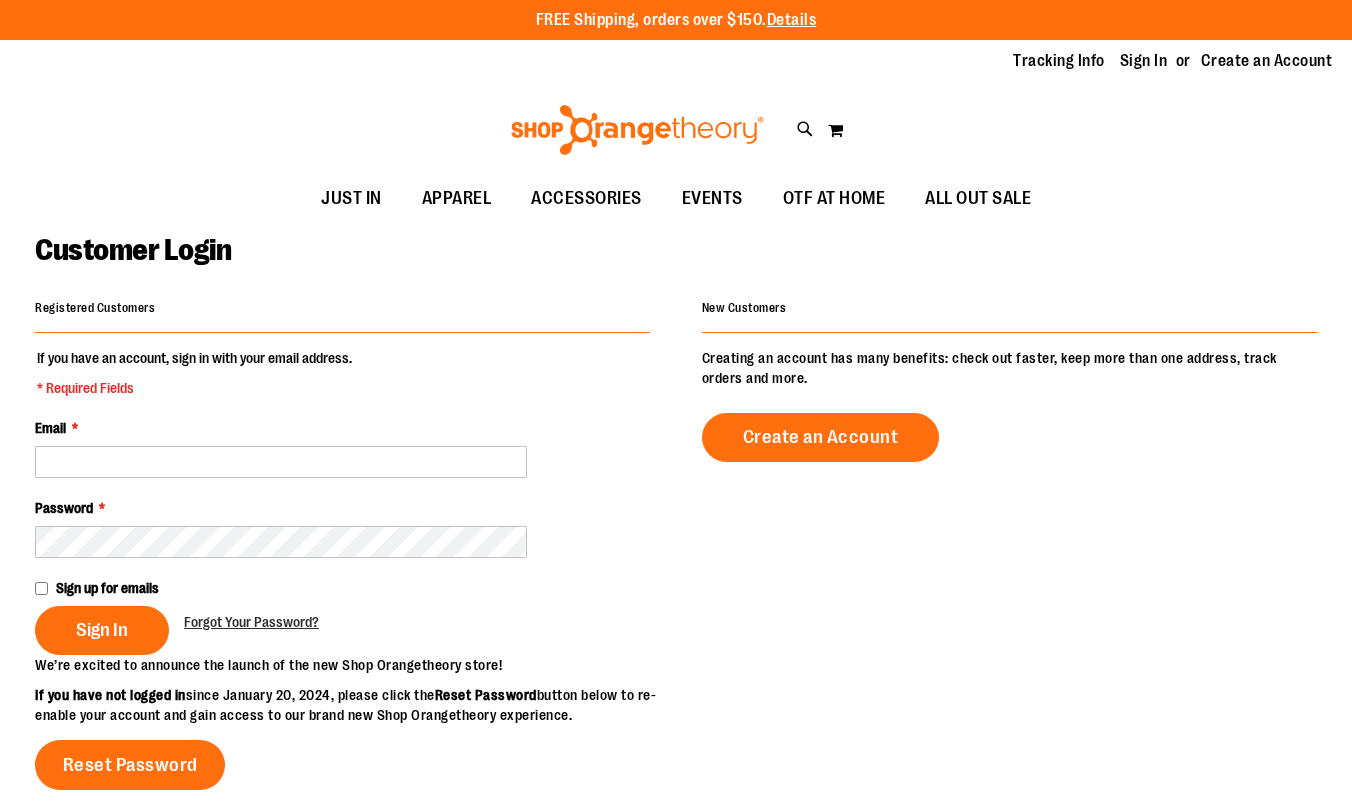 scroll, scrollTop: 0, scrollLeft: 0, axis: both 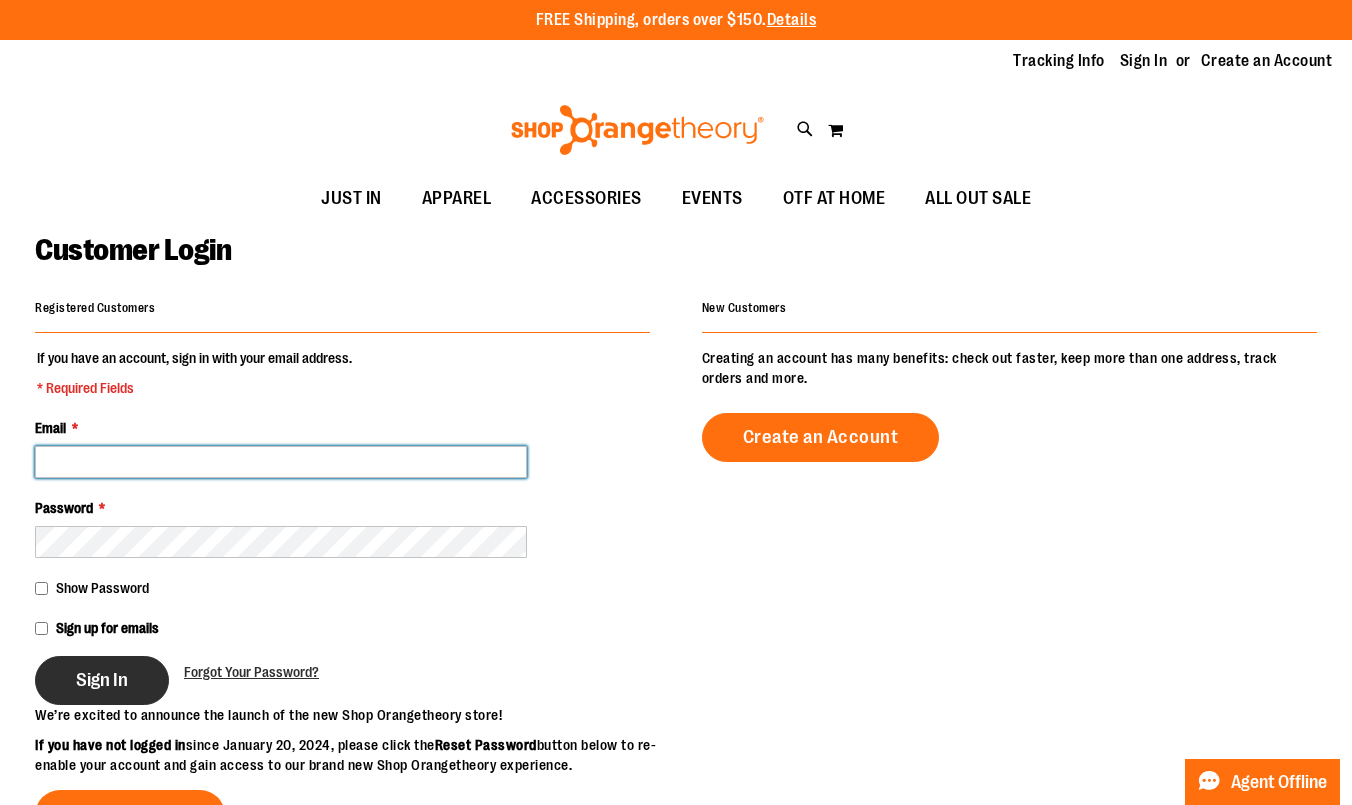 type on "**********" 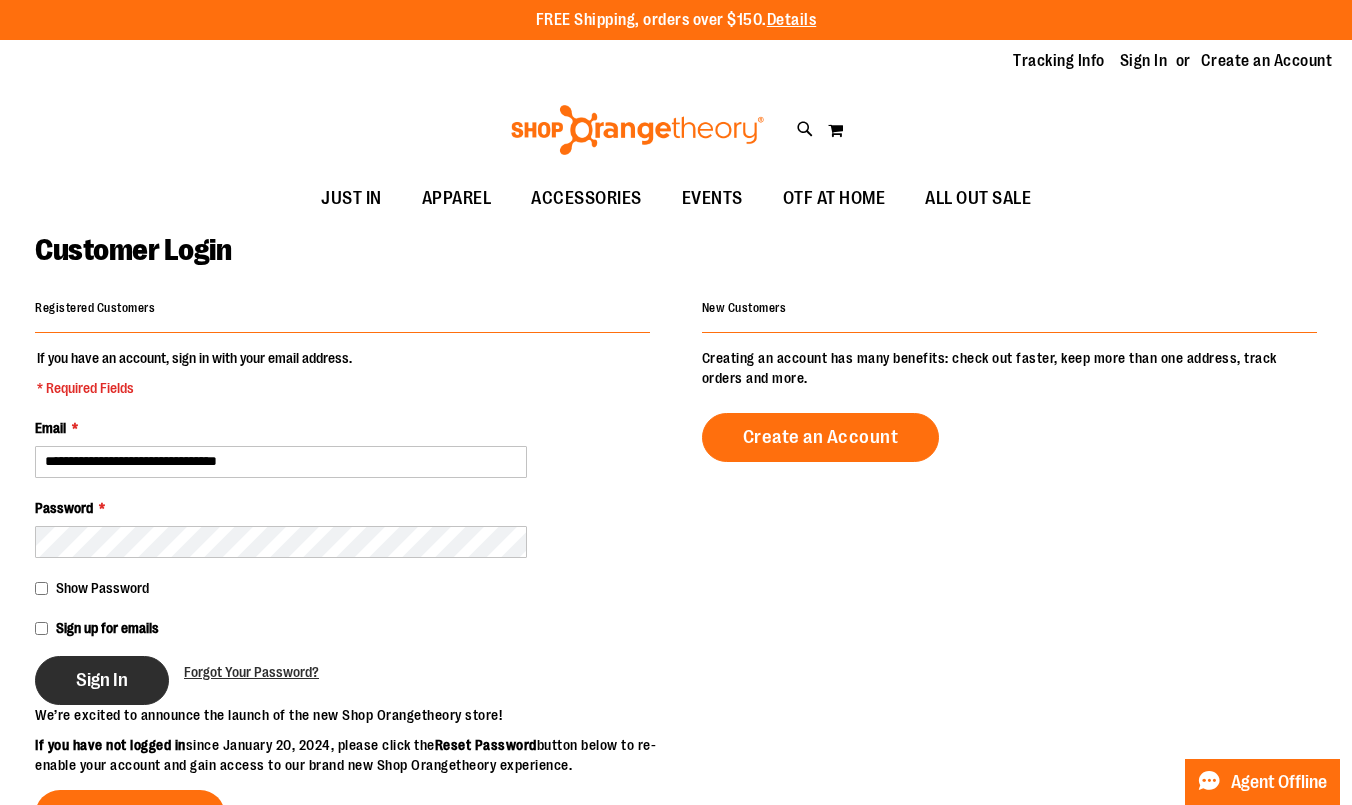 type on "**********" 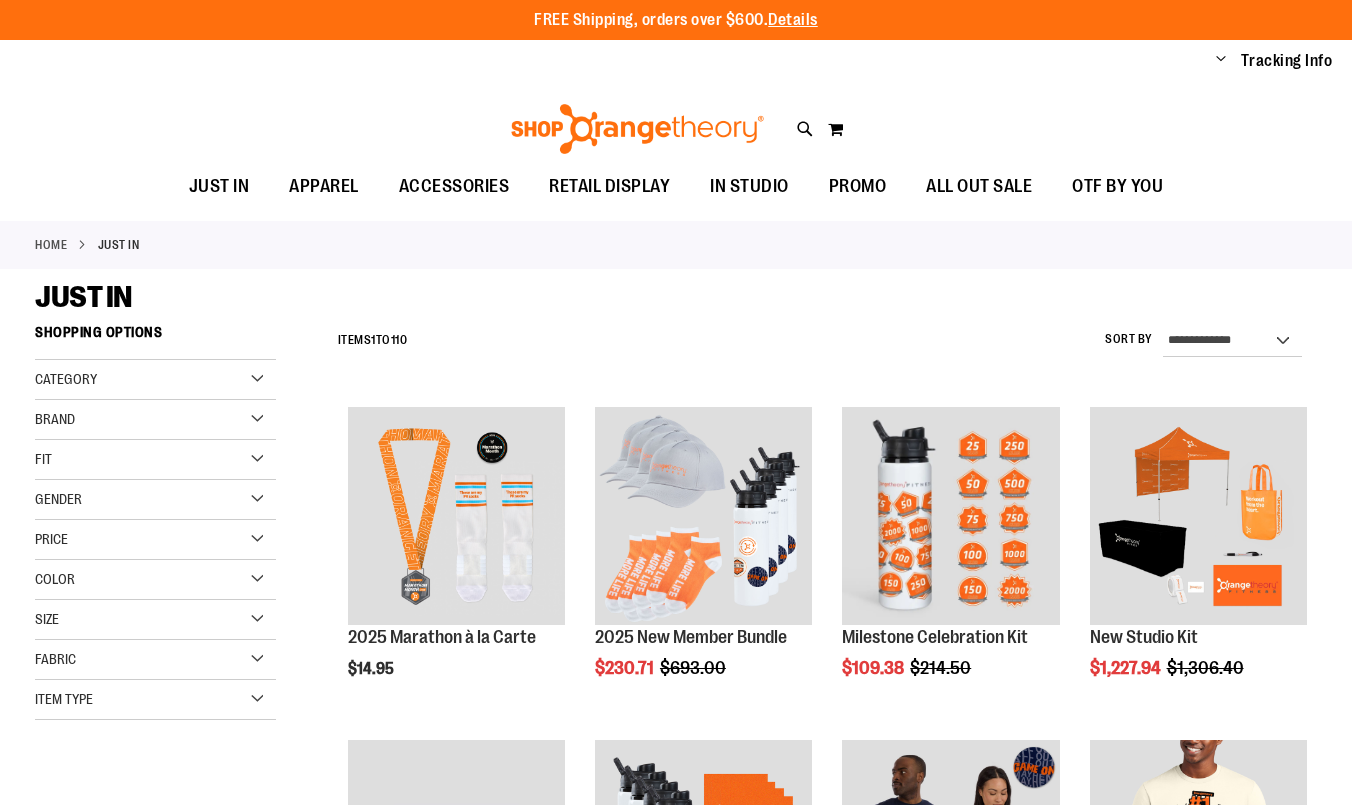 scroll, scrollTop: 0, scrollLeft: 0, axis: both 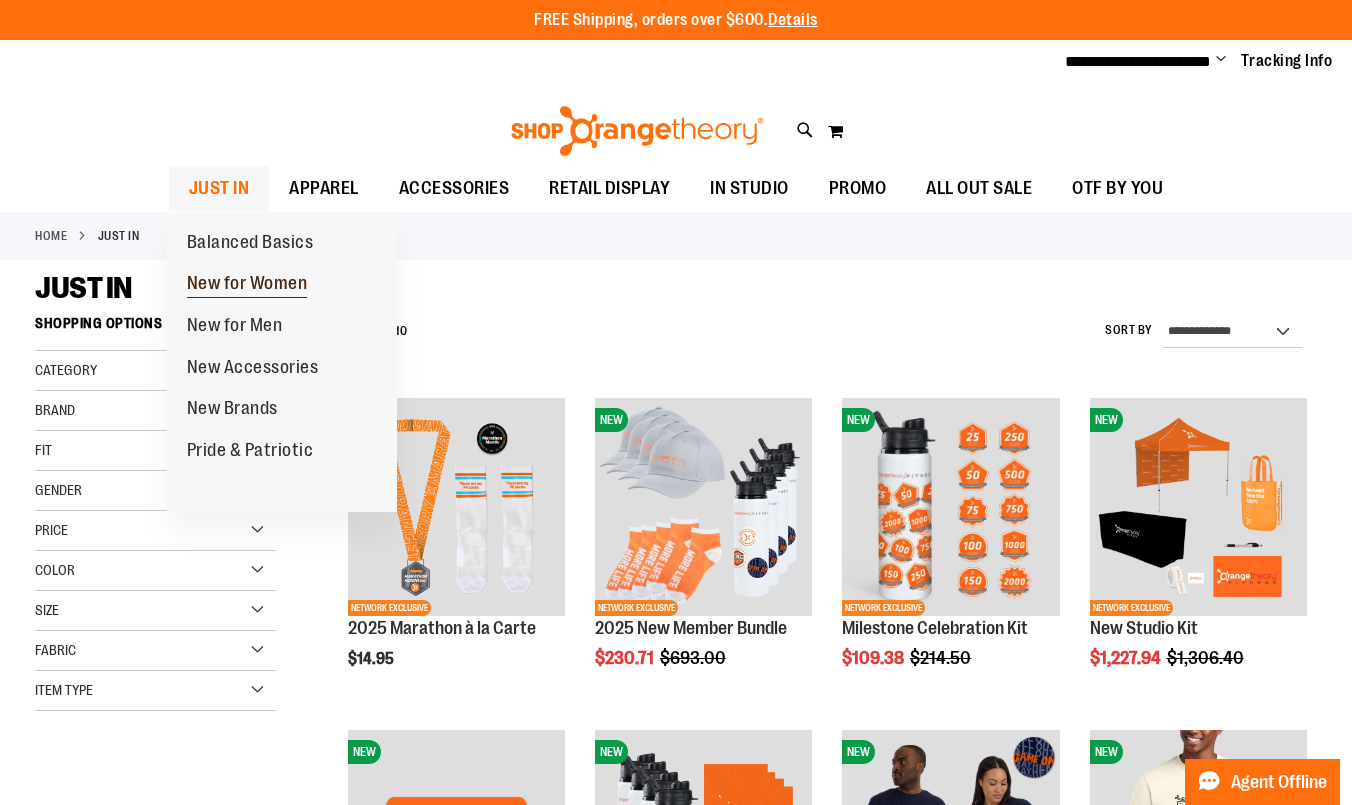 type on "**********" 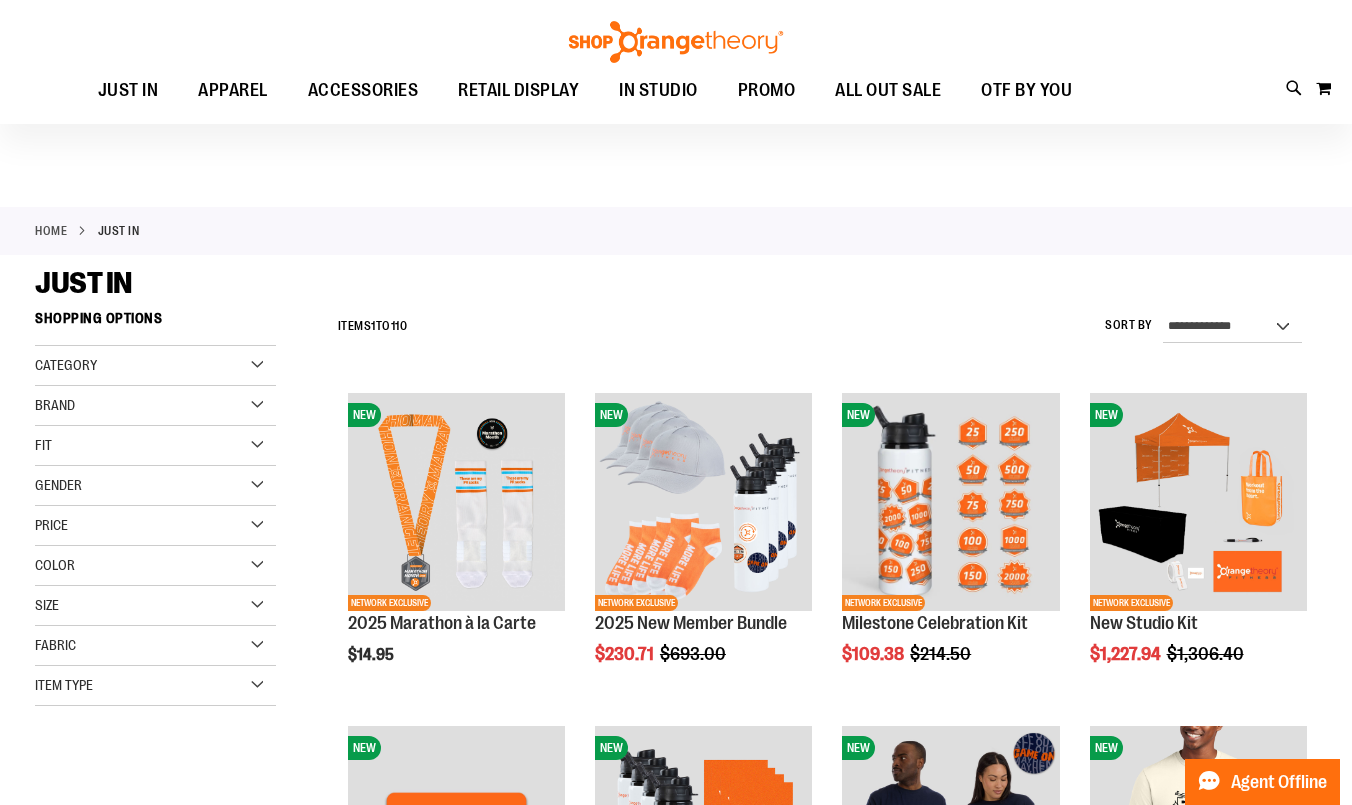 scroll, scrollTop: 5, scrollLeft: 0, axis: vertical 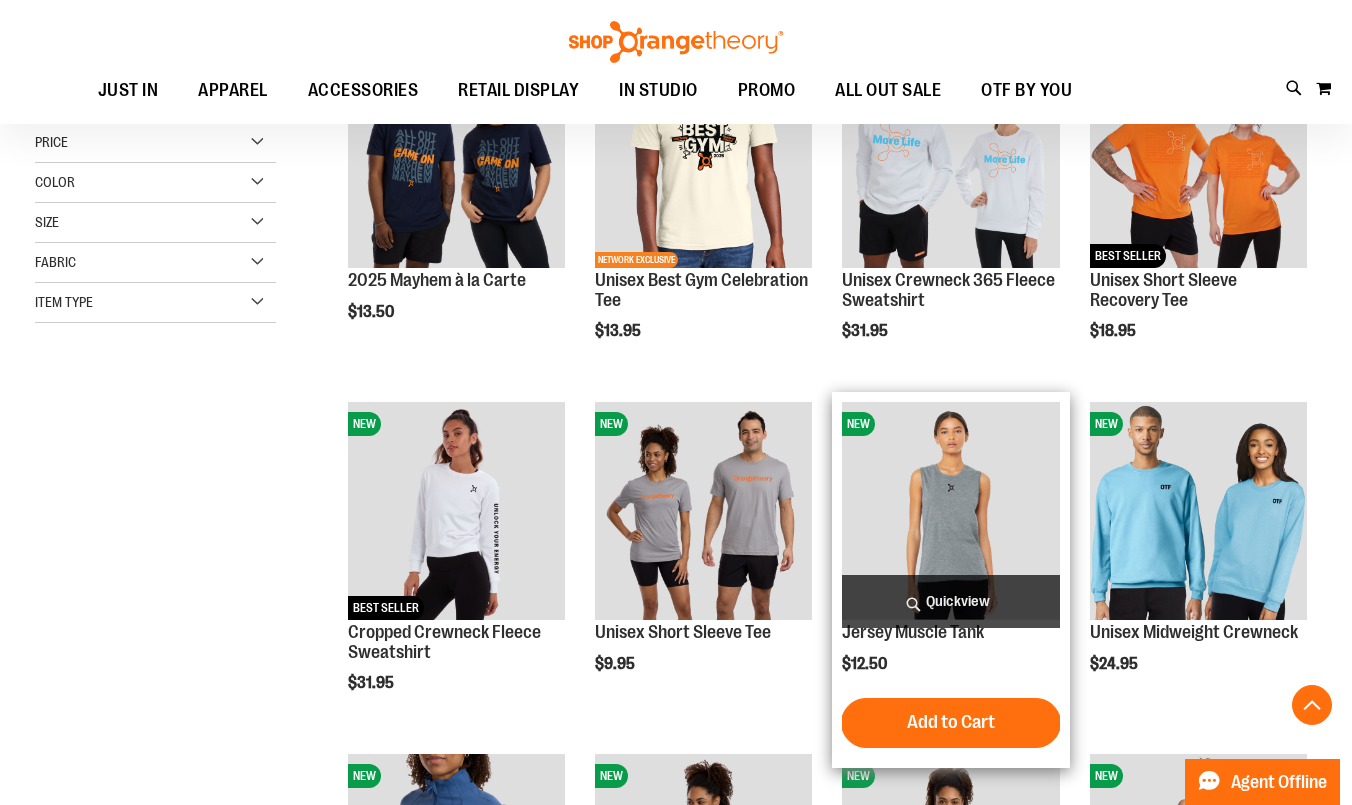 type on "**********" 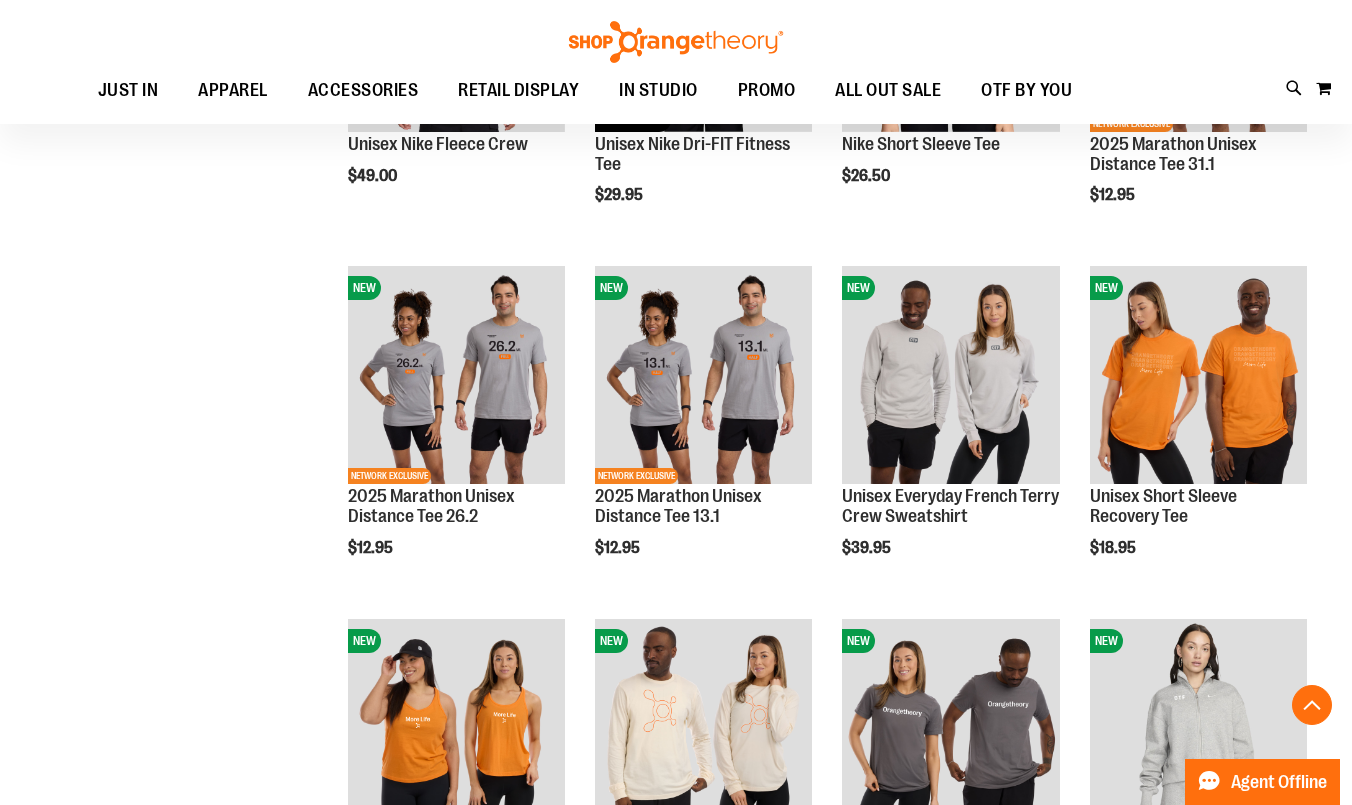scroll, scrollTop: 1544, scrollLeft: 0, axis: vertical 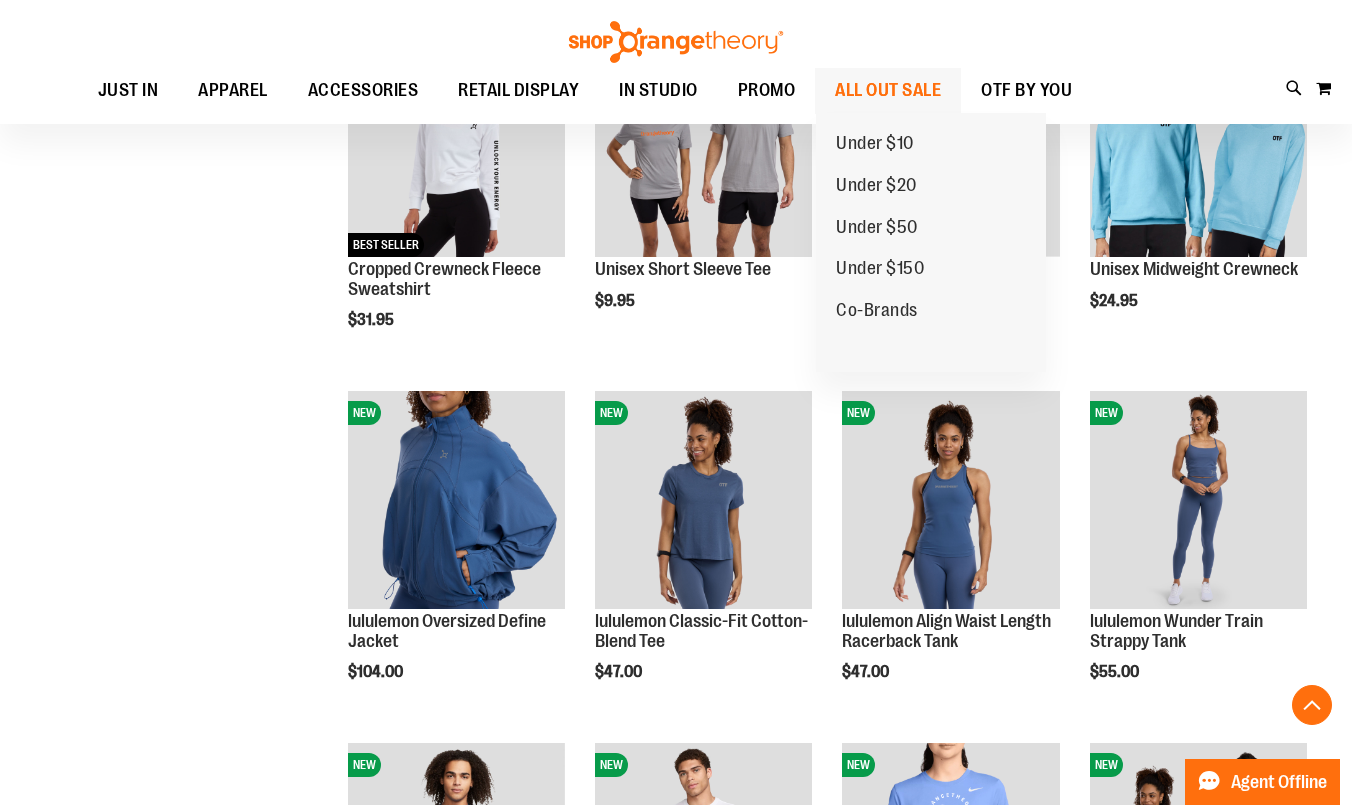 click on "ALL OUT SALE" at bounding box center [888, 90] 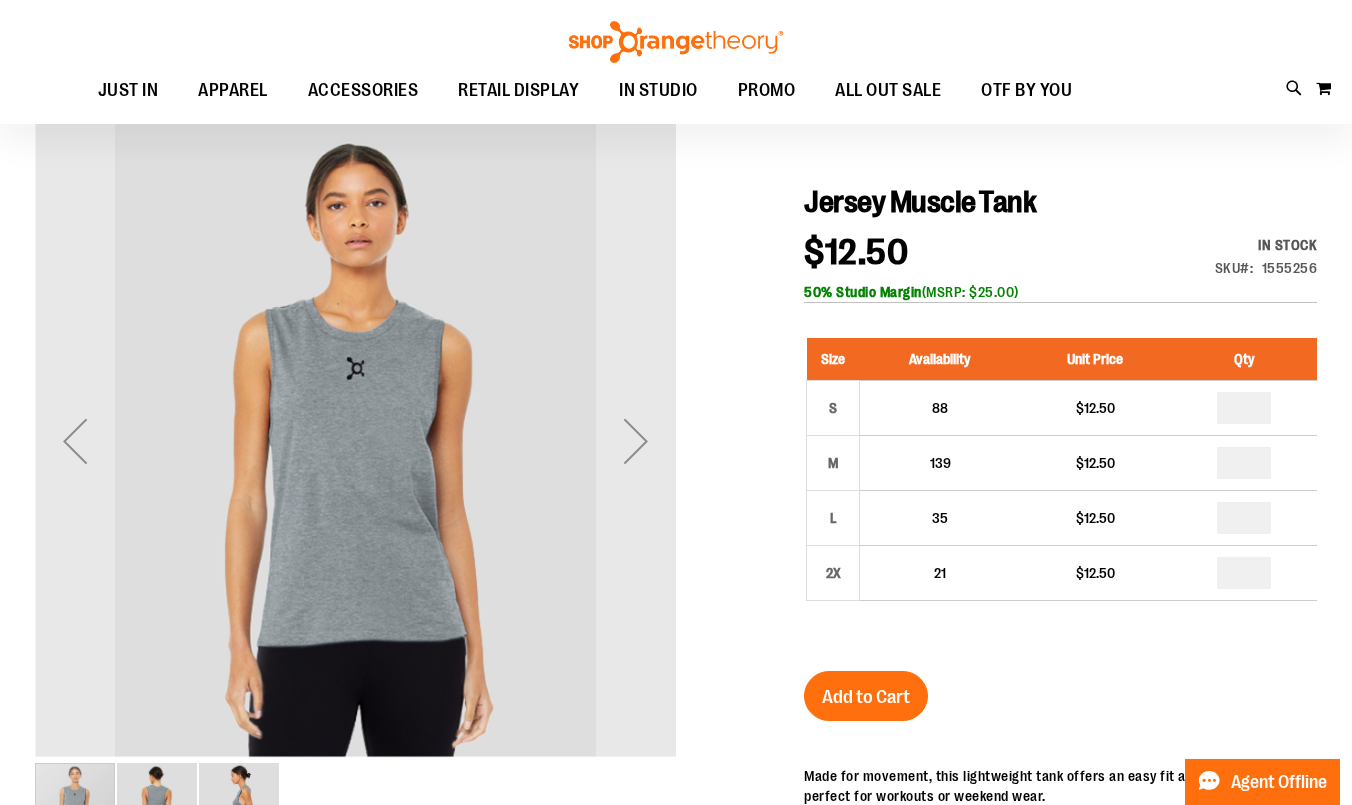 scroll, scrollTop: 176, scrollLeft: 0, axis: vertical 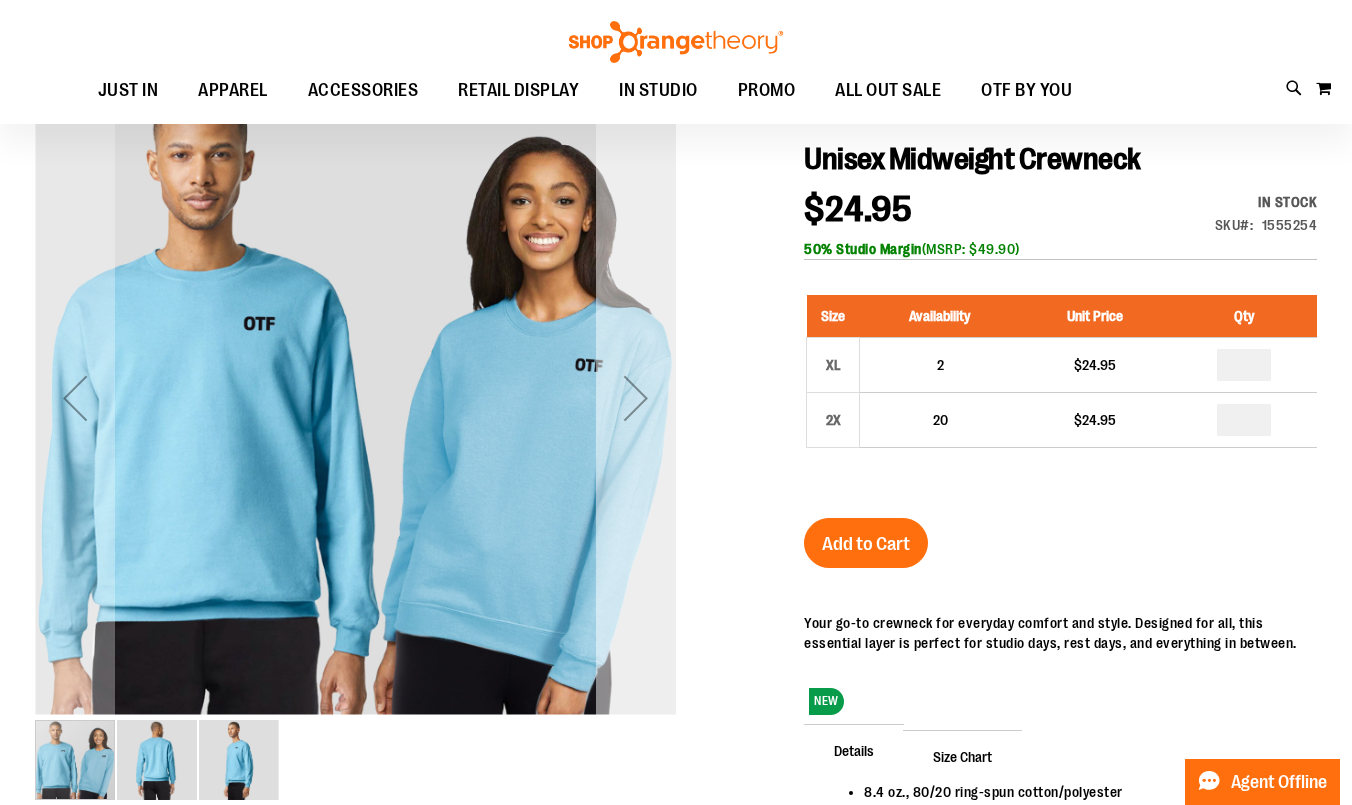 type on "**********" 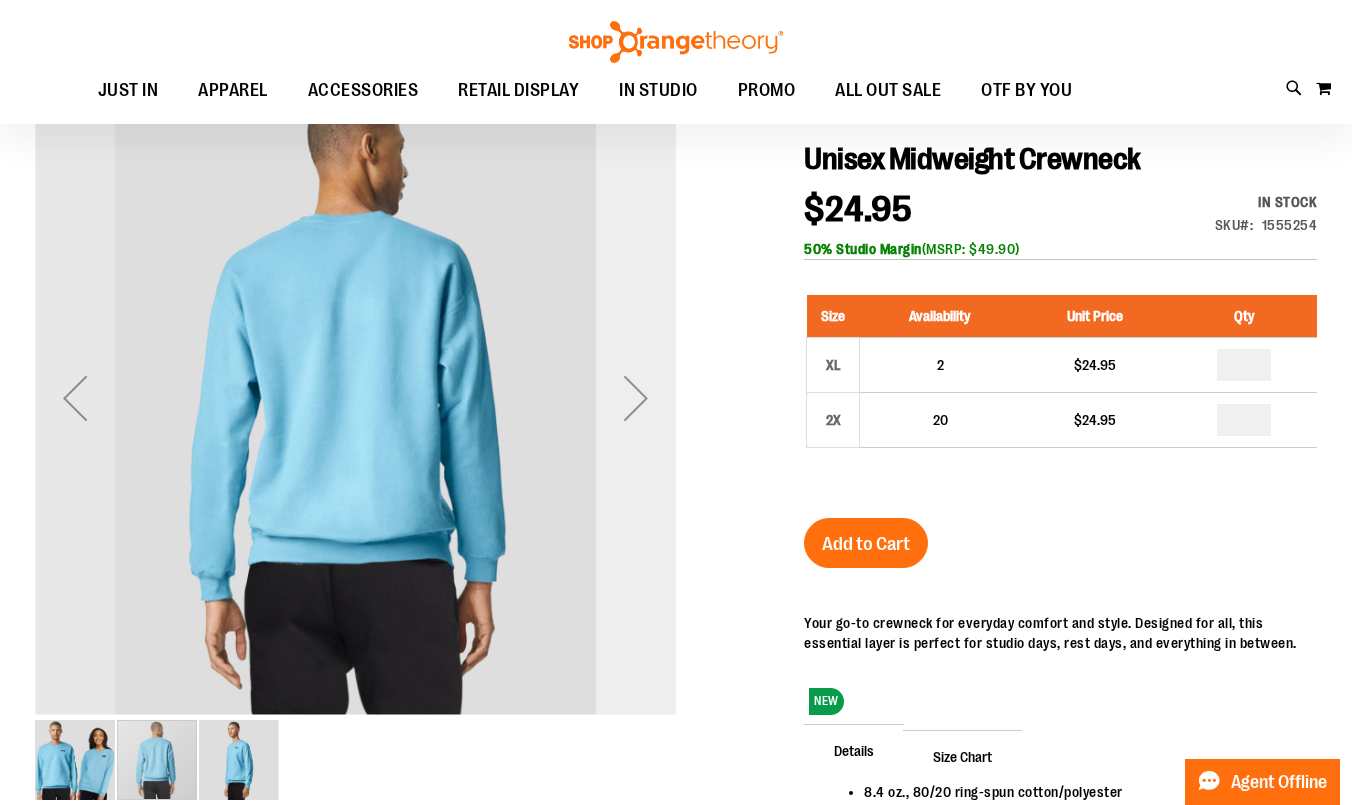 click at bounding box center [636, 398] 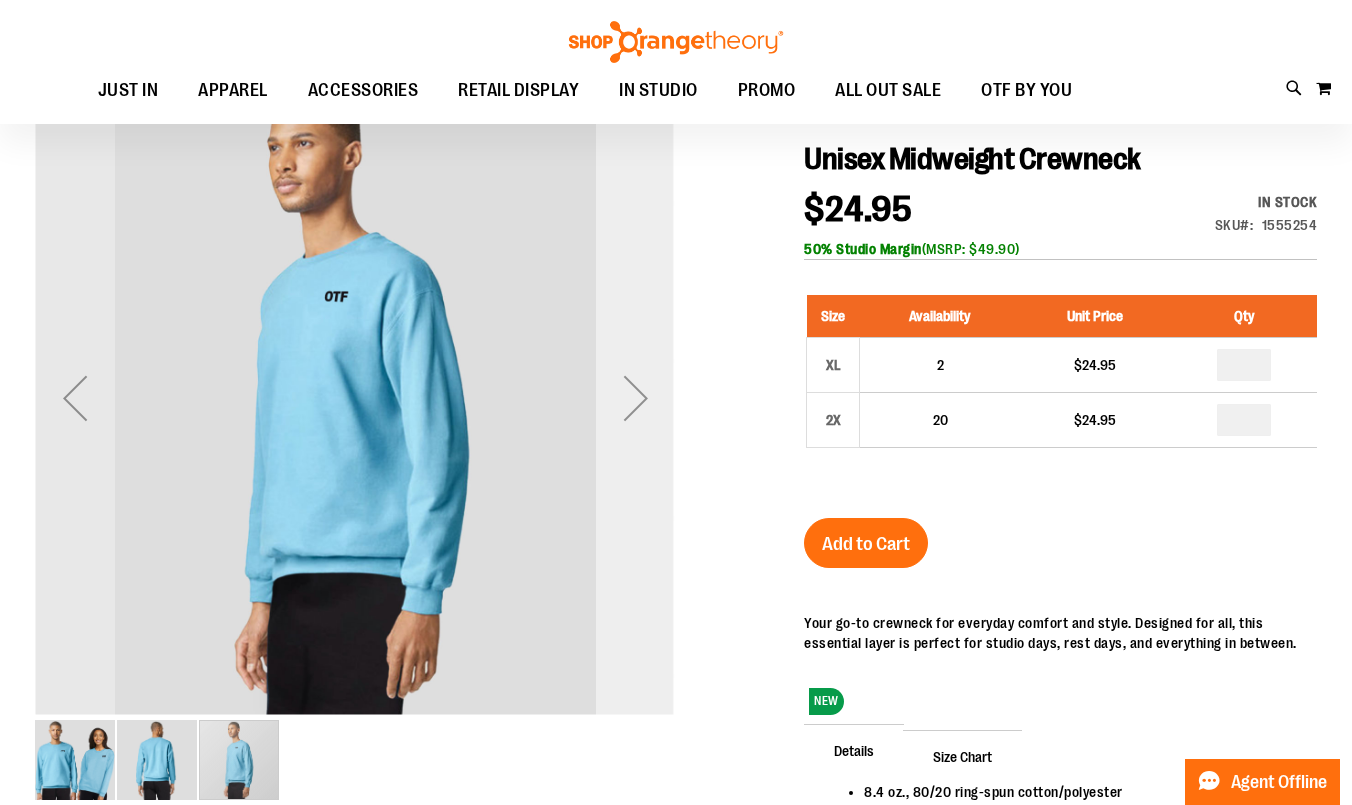 click at bounding box center (636, 398) 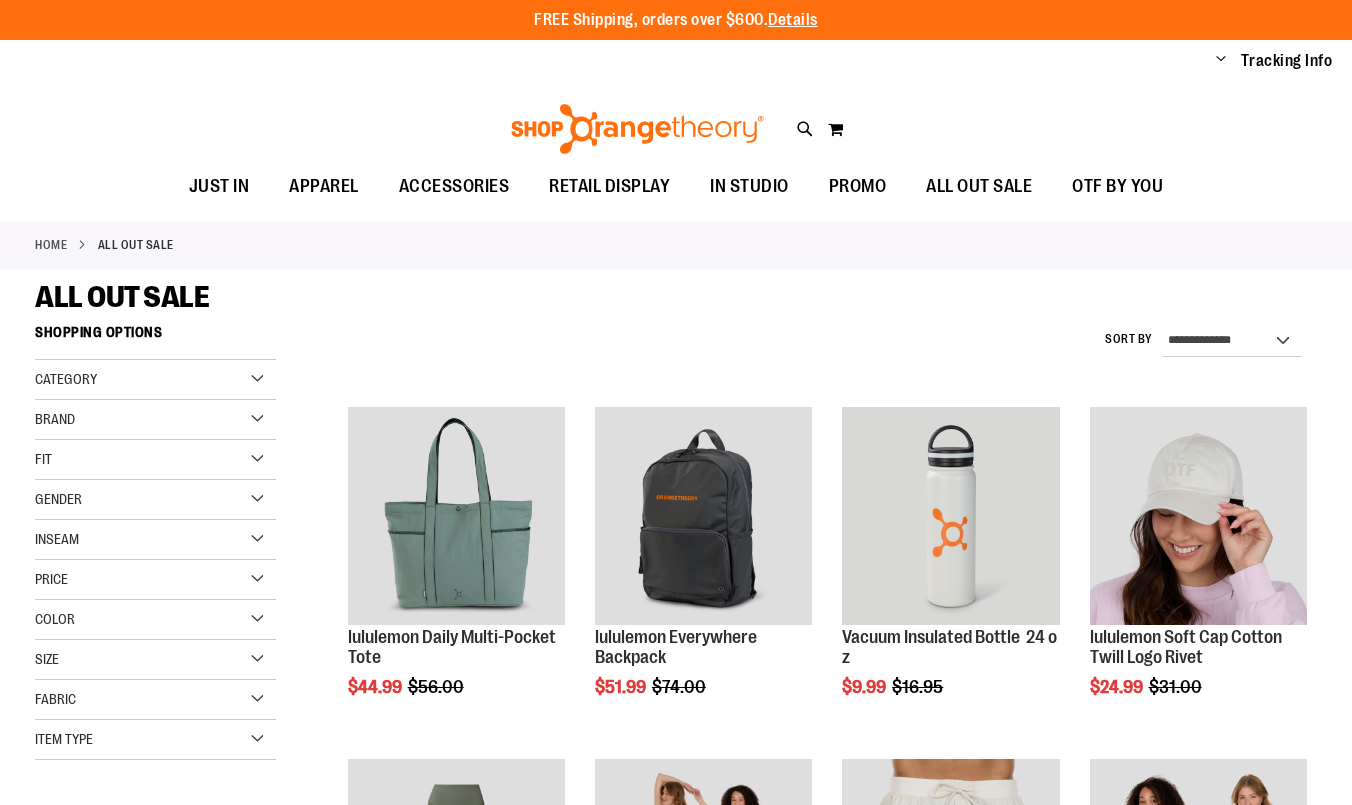 scroll, scrollTop: 0, scrollLeft: 0, axis: both 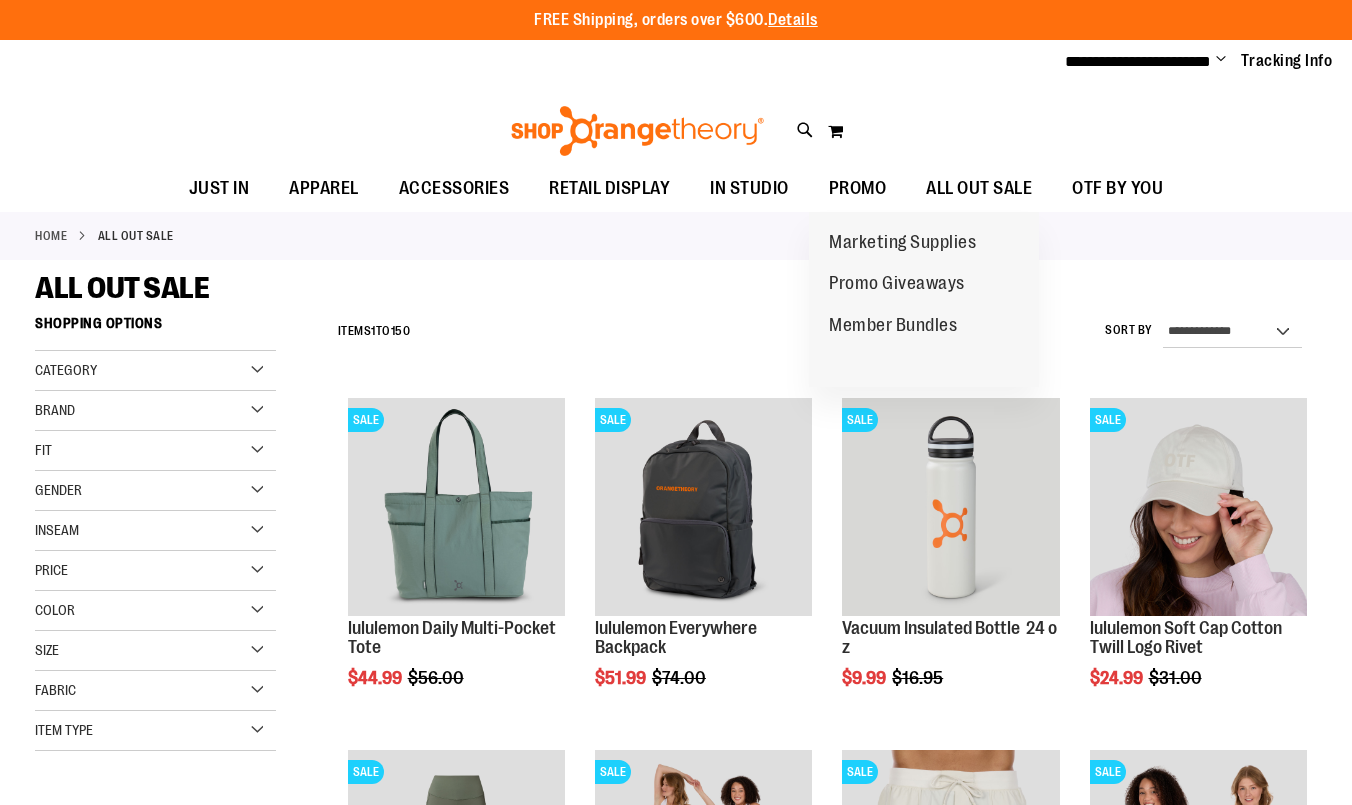 type on "**********" 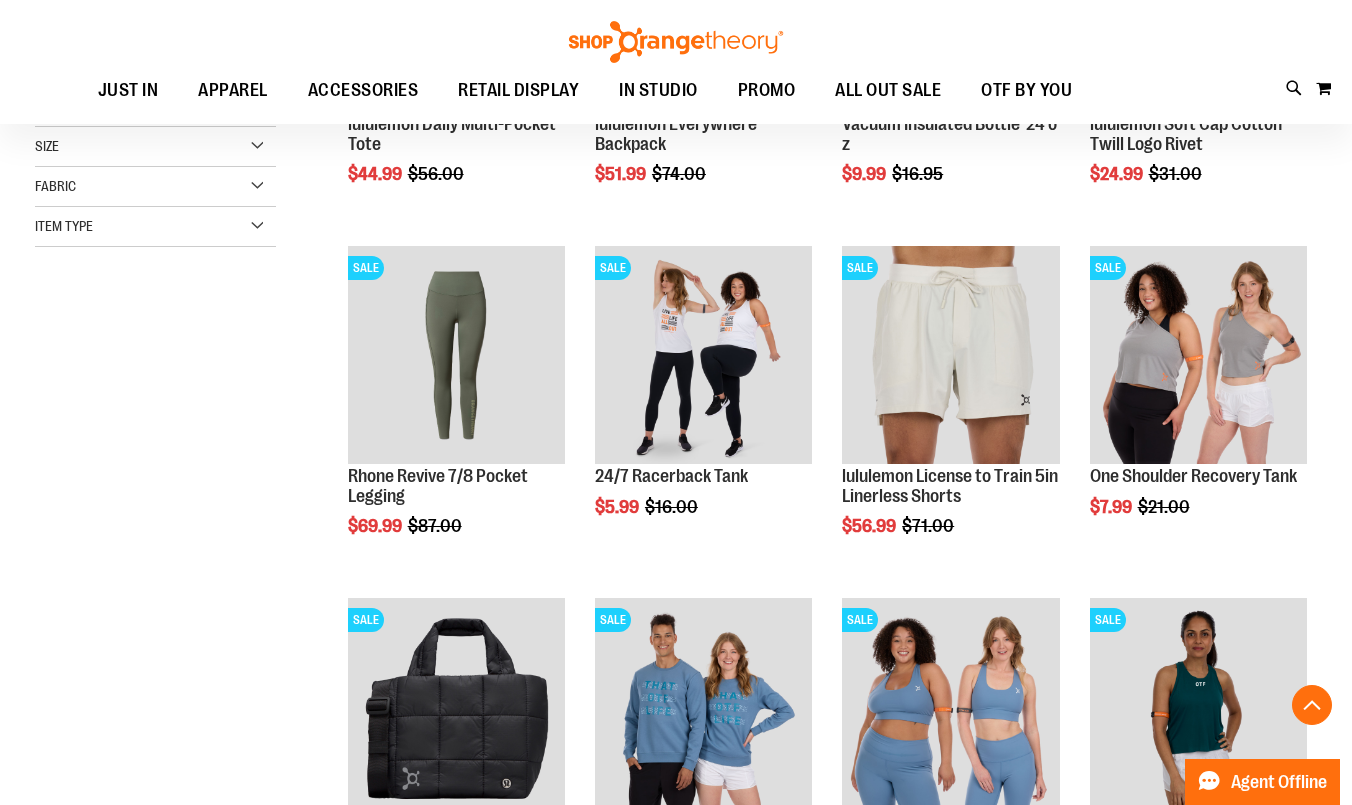 scroll, scrollTop: 505, scrollLeft: 0, axis: vertical 